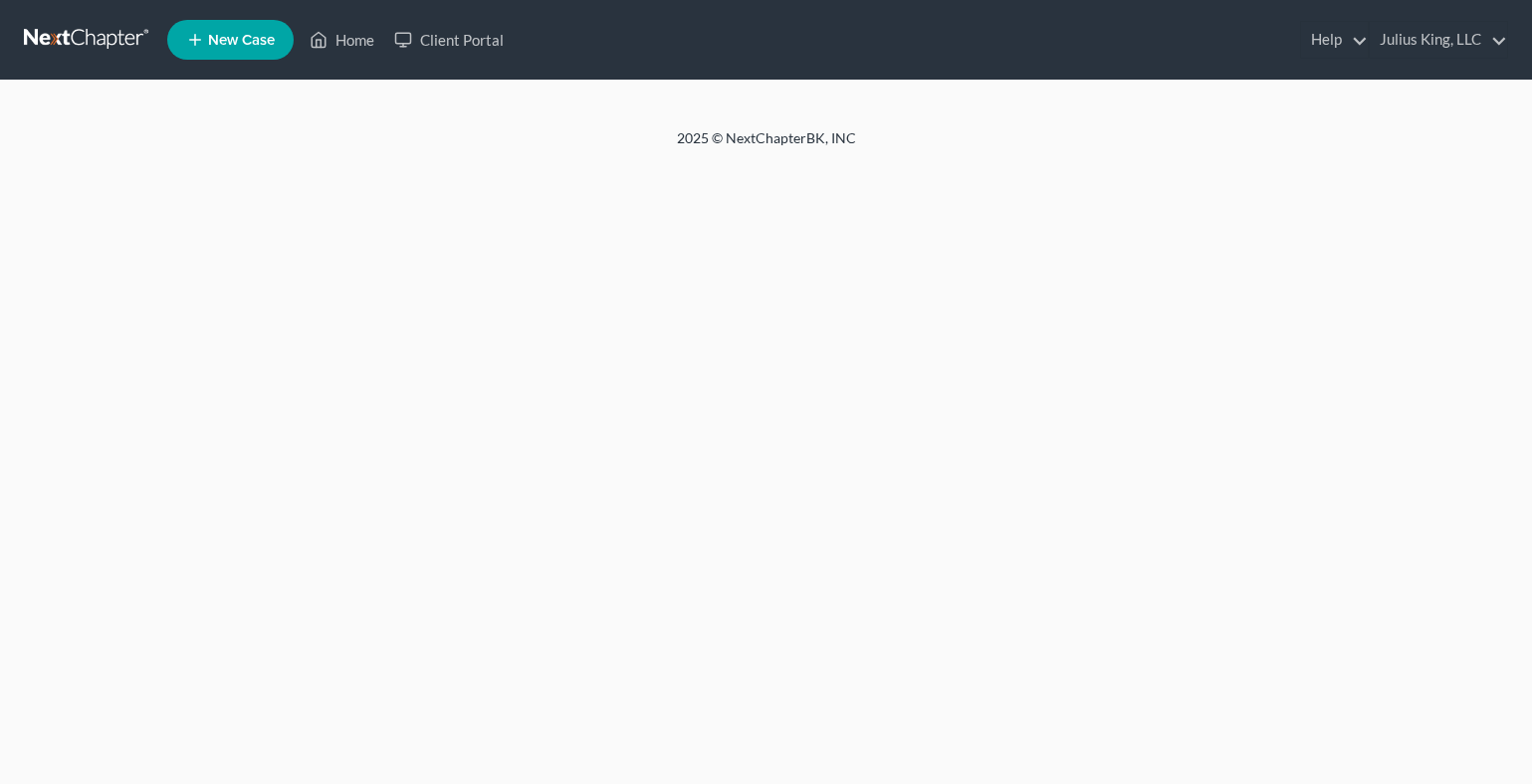 scroll, scrollTop: 0, scrollLeft: 0, axis: both 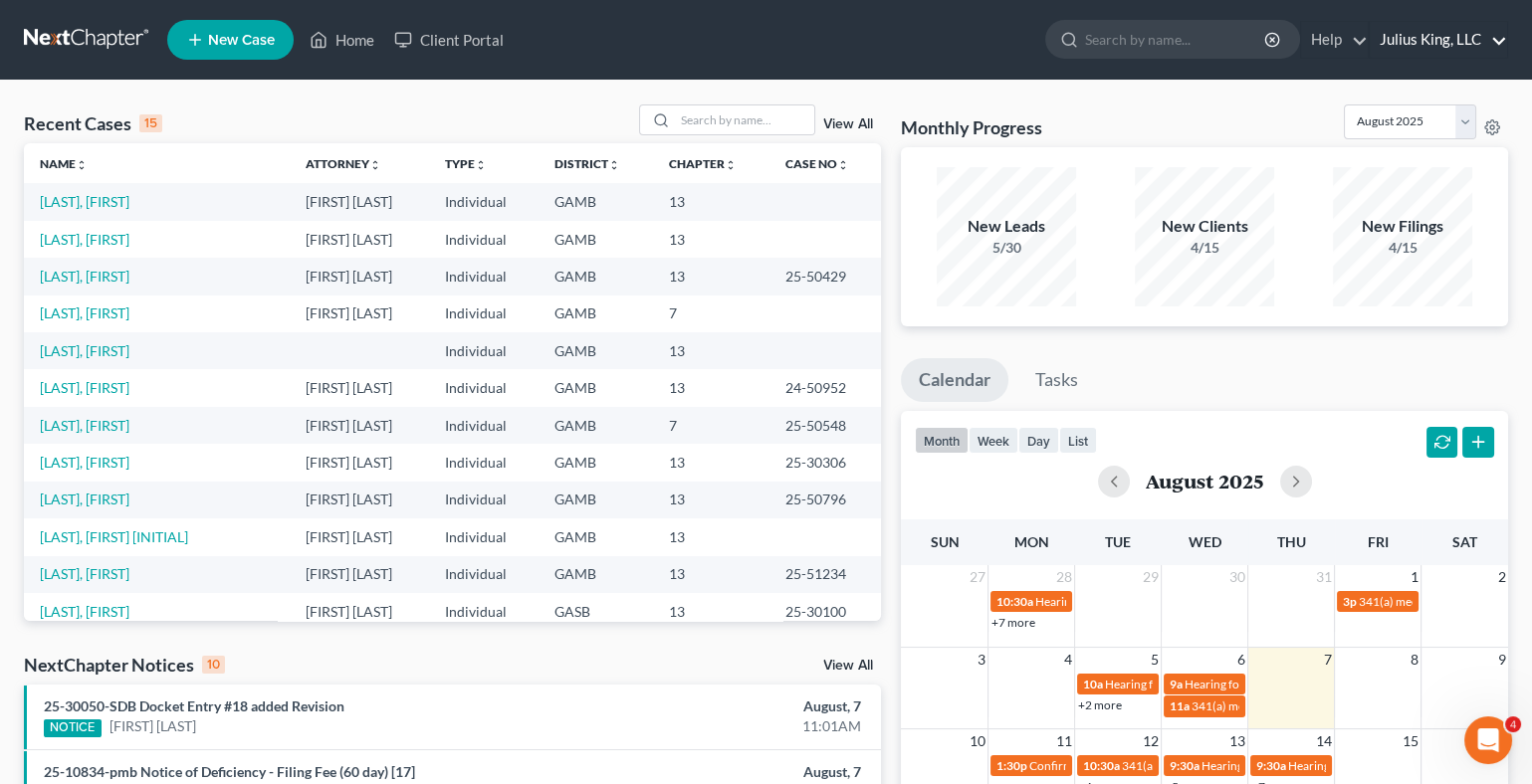 click on "Julius King, LLC" at bounding box center [1438, 40] 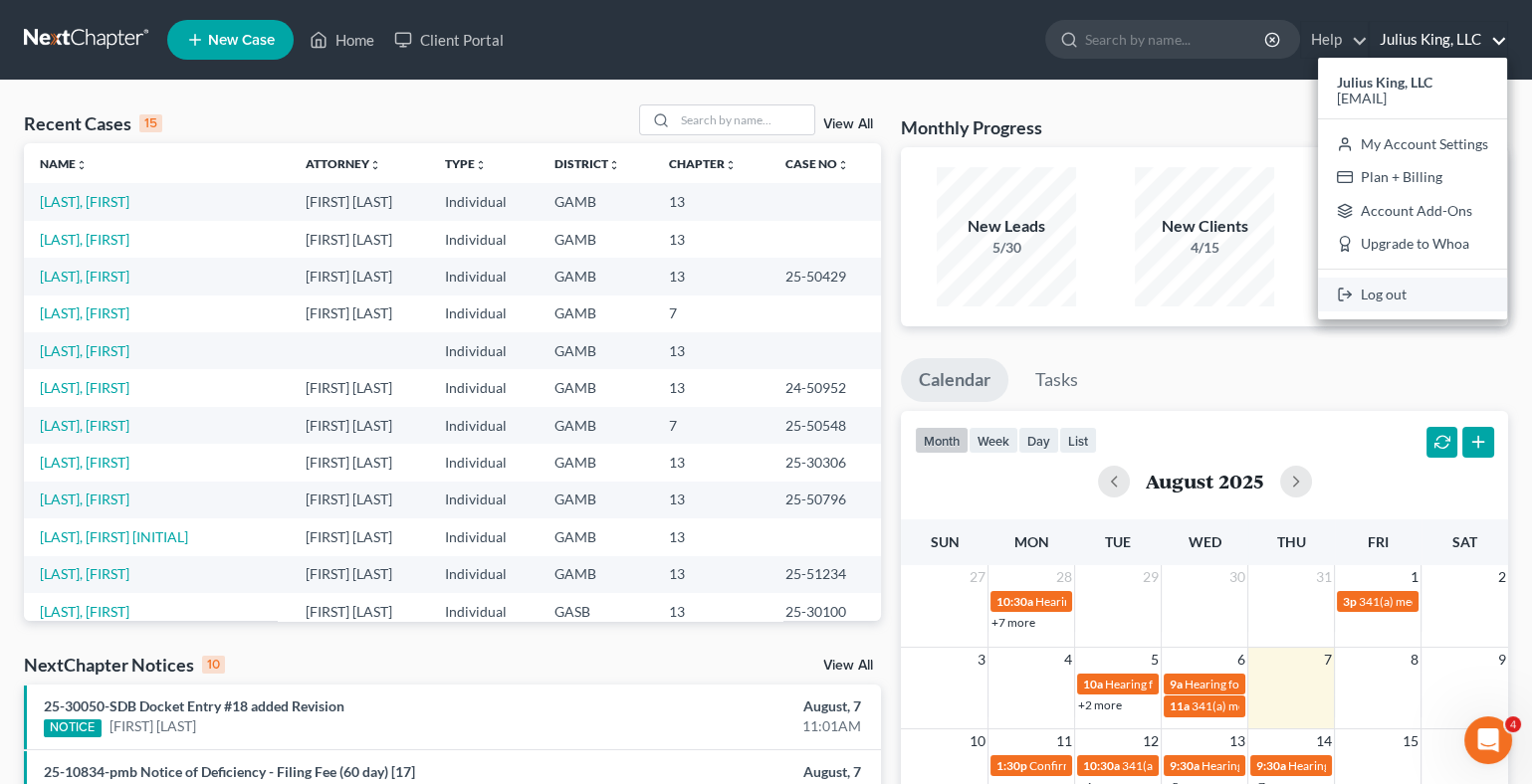 click on "Log out" at bounding box center [1413, 294] 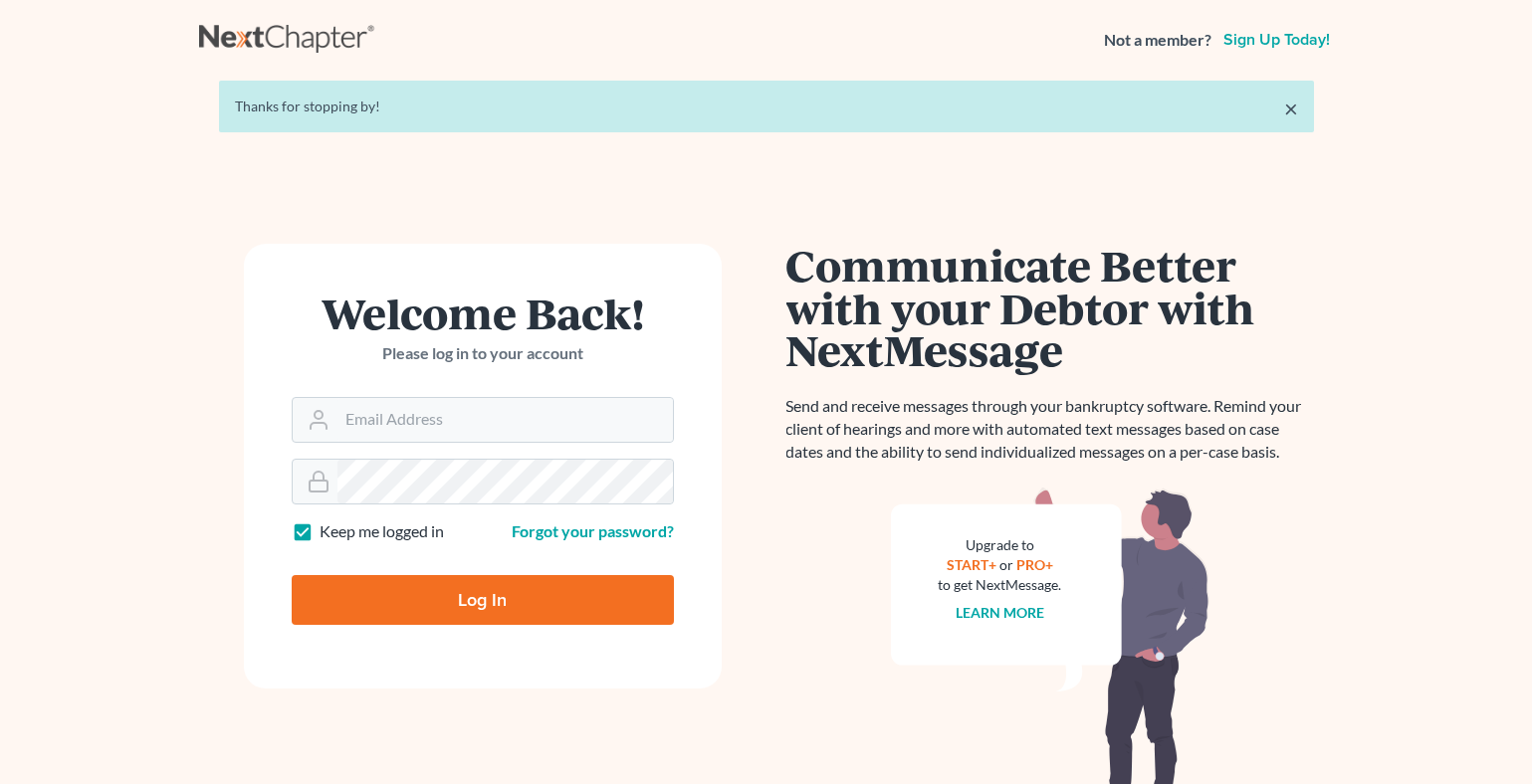 scroll, scrollTop: 0, scrollLeft: 0, axis: both 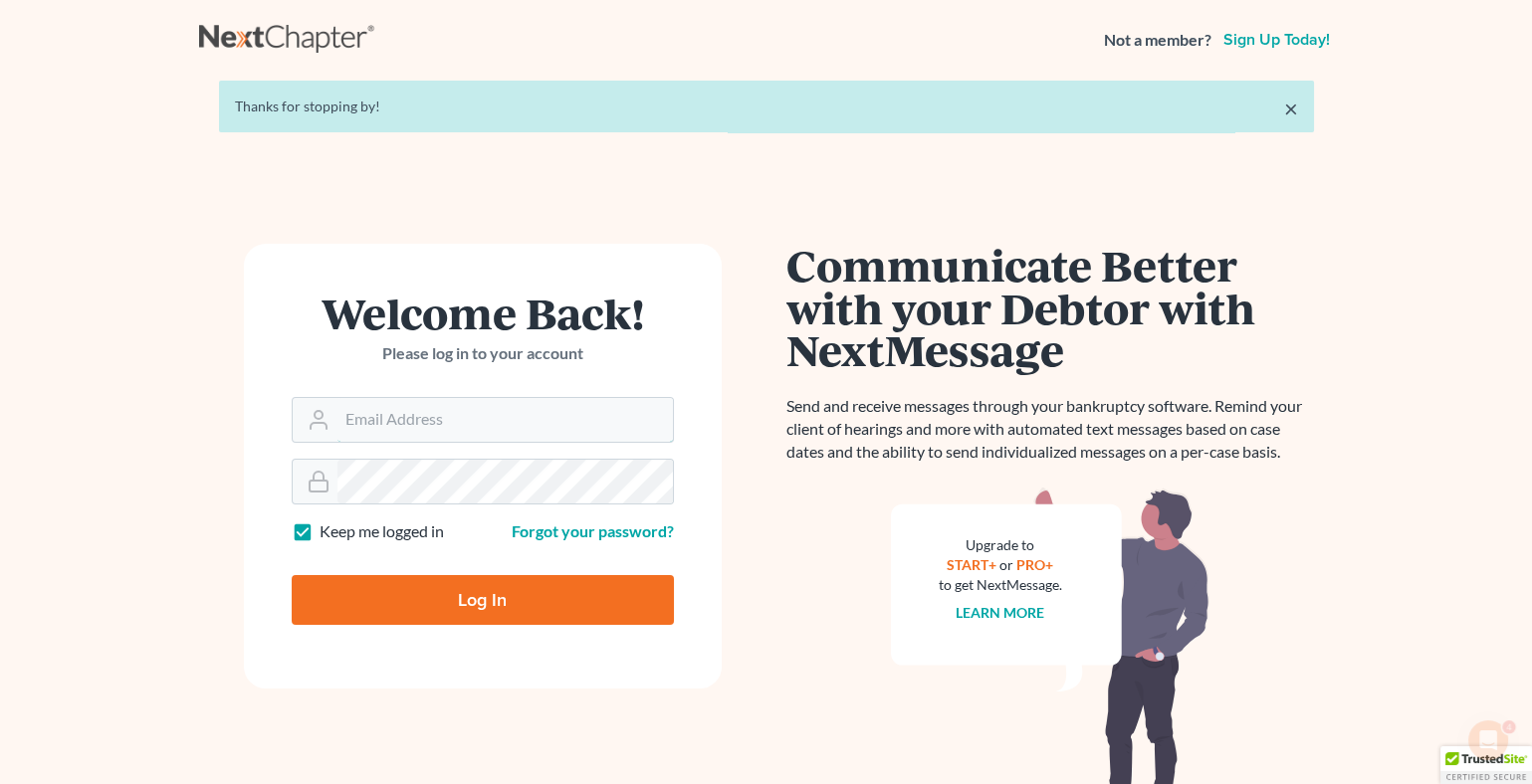 type on "lindsey@nextchapterbk.com" 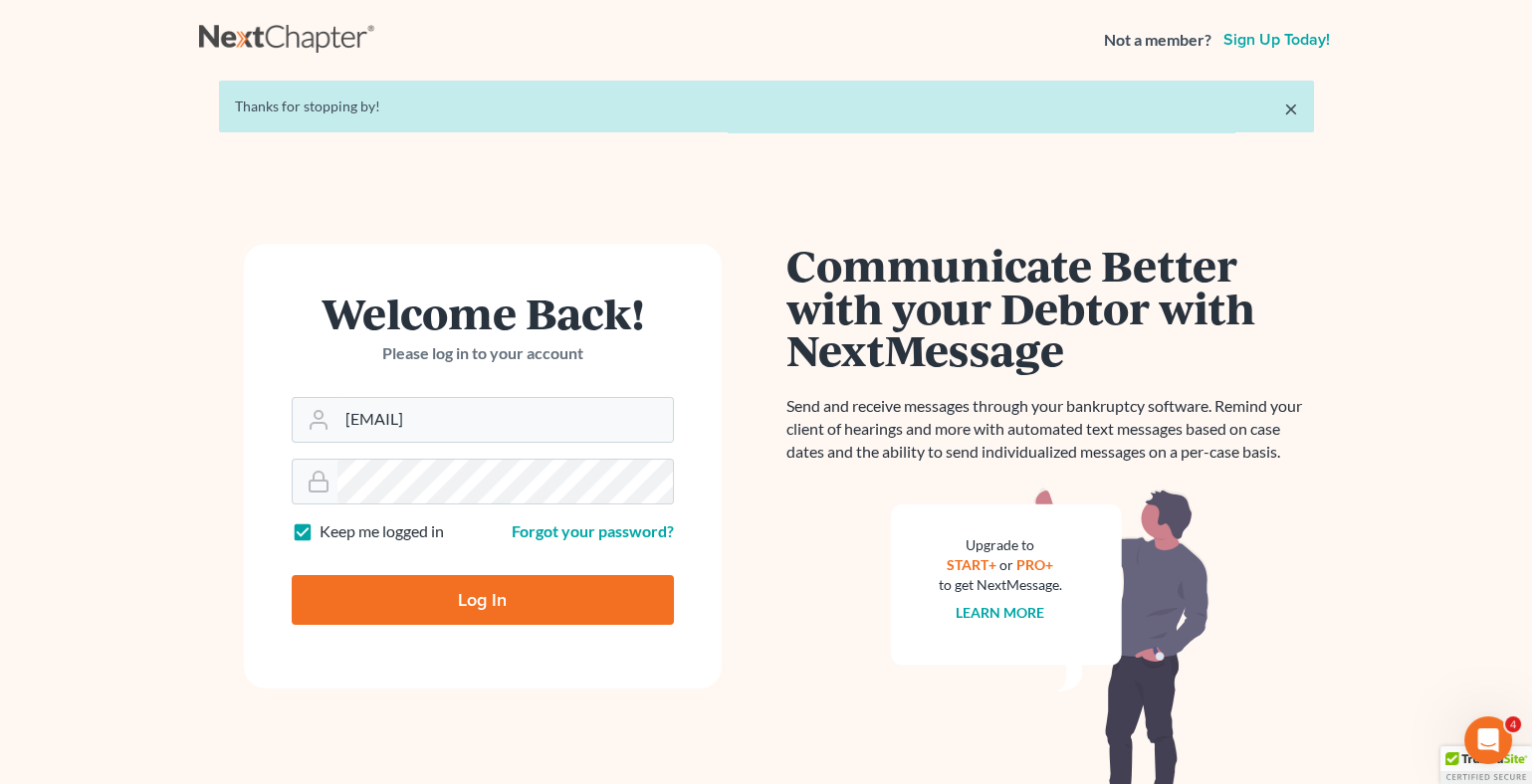 click on "Log In" at bounding box center (483, 600) 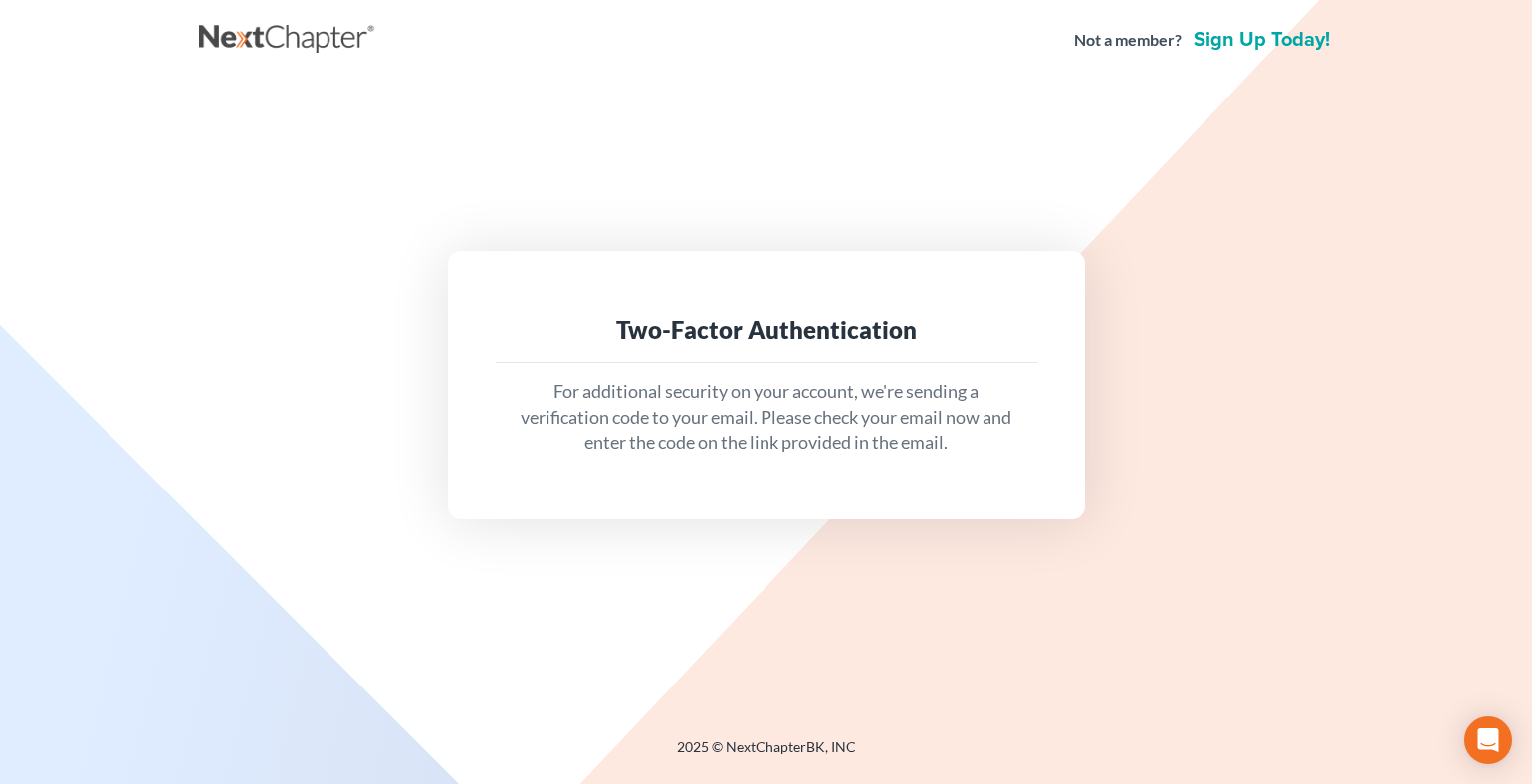 scroll, scrollTop: 0, scrollLeft: 0, axis: both 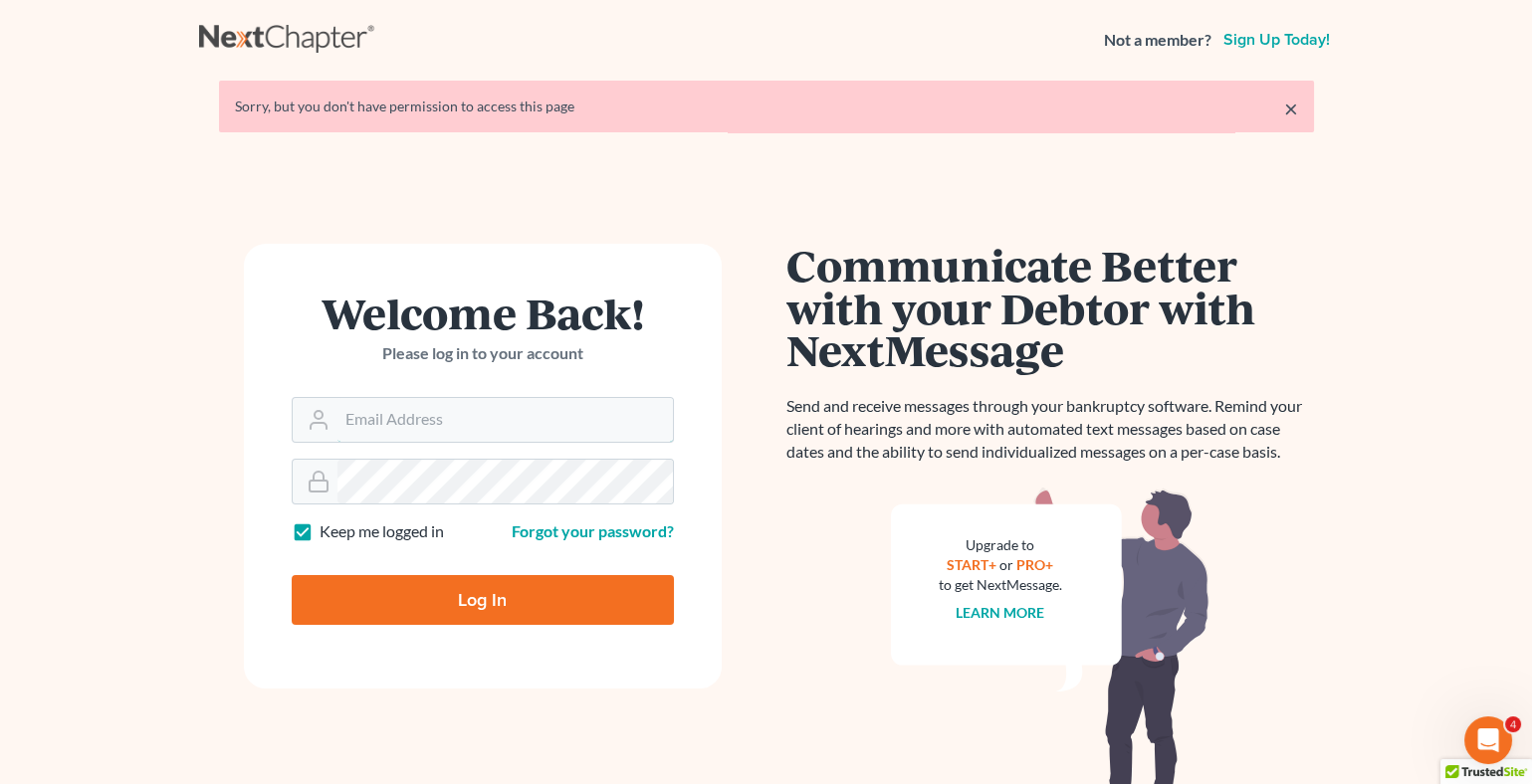 type on "[NAME]@[DOMAIN]" 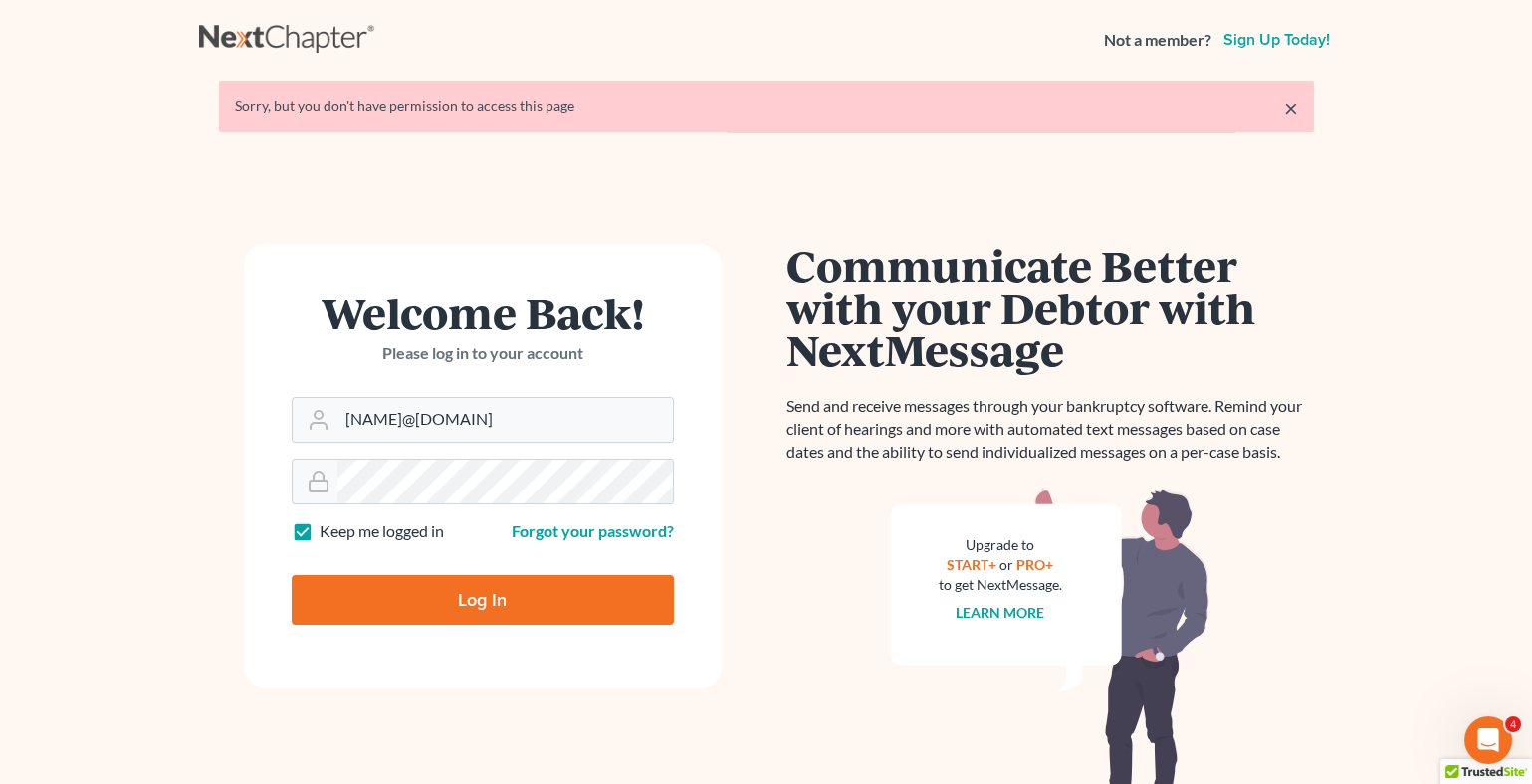 click on "×" at bounding box center (1291, 108) 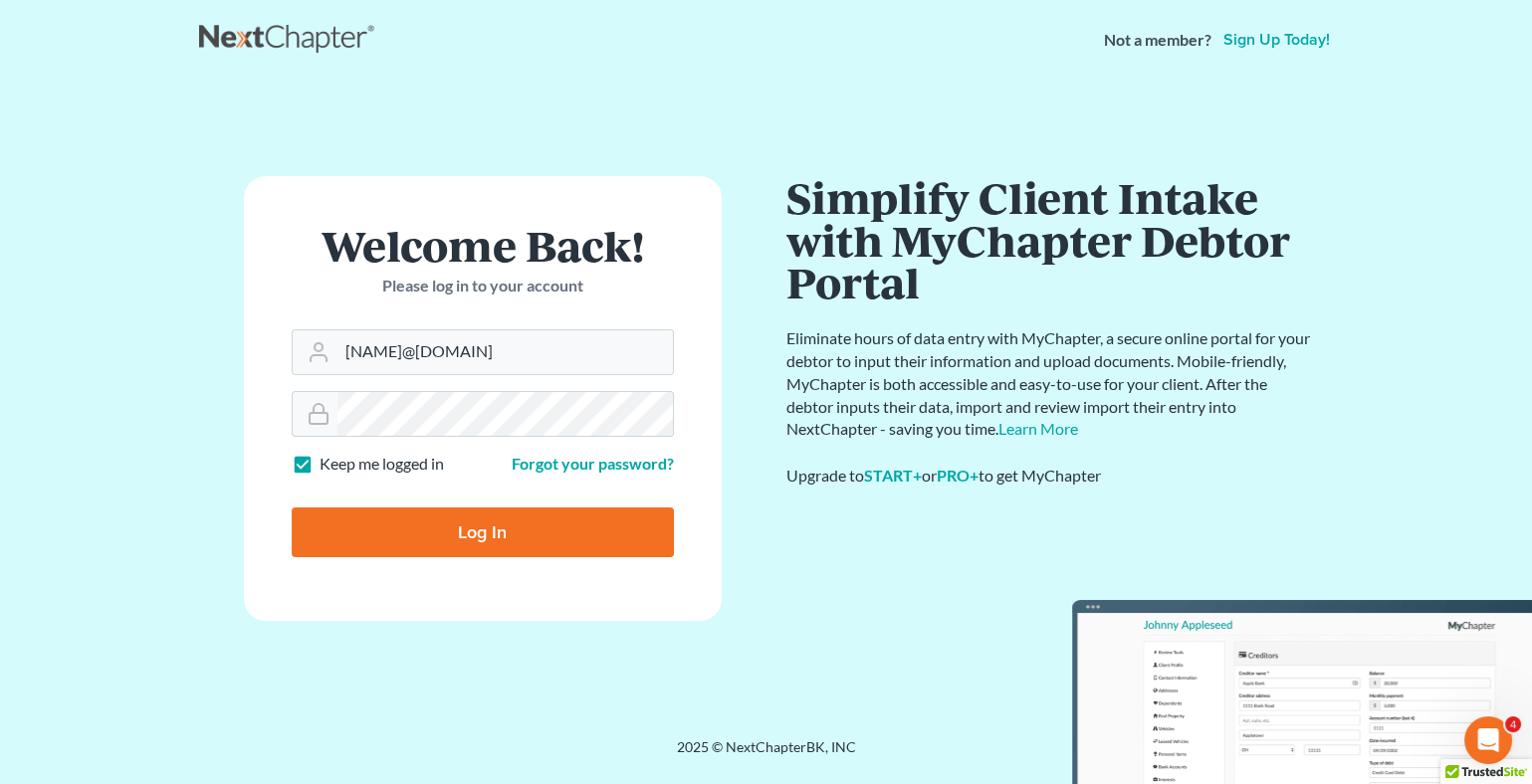 click on "Log In" at bounding box center [483, 532] 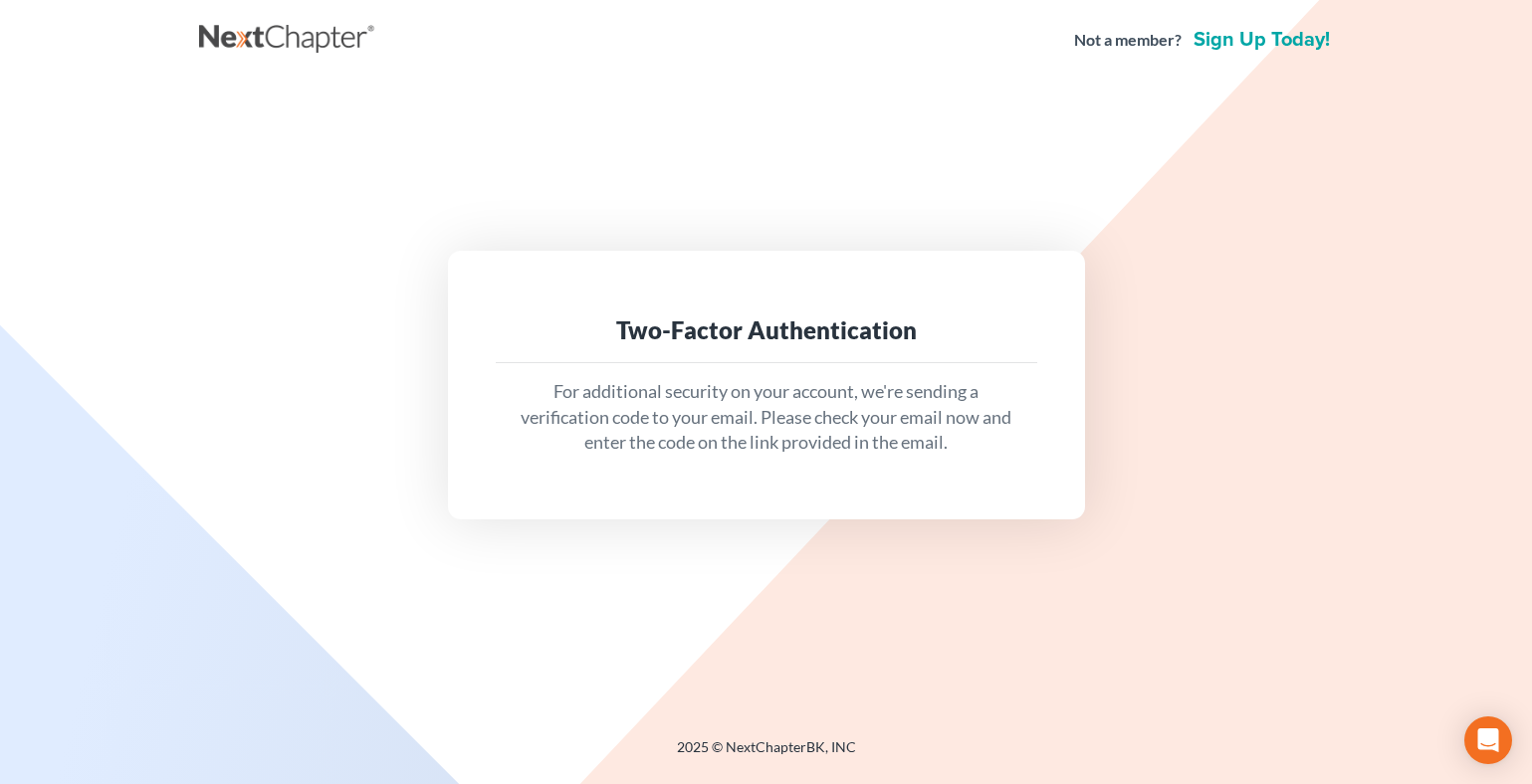 scroll, scrollTop: 0, scrollLeft: 0, axis: both 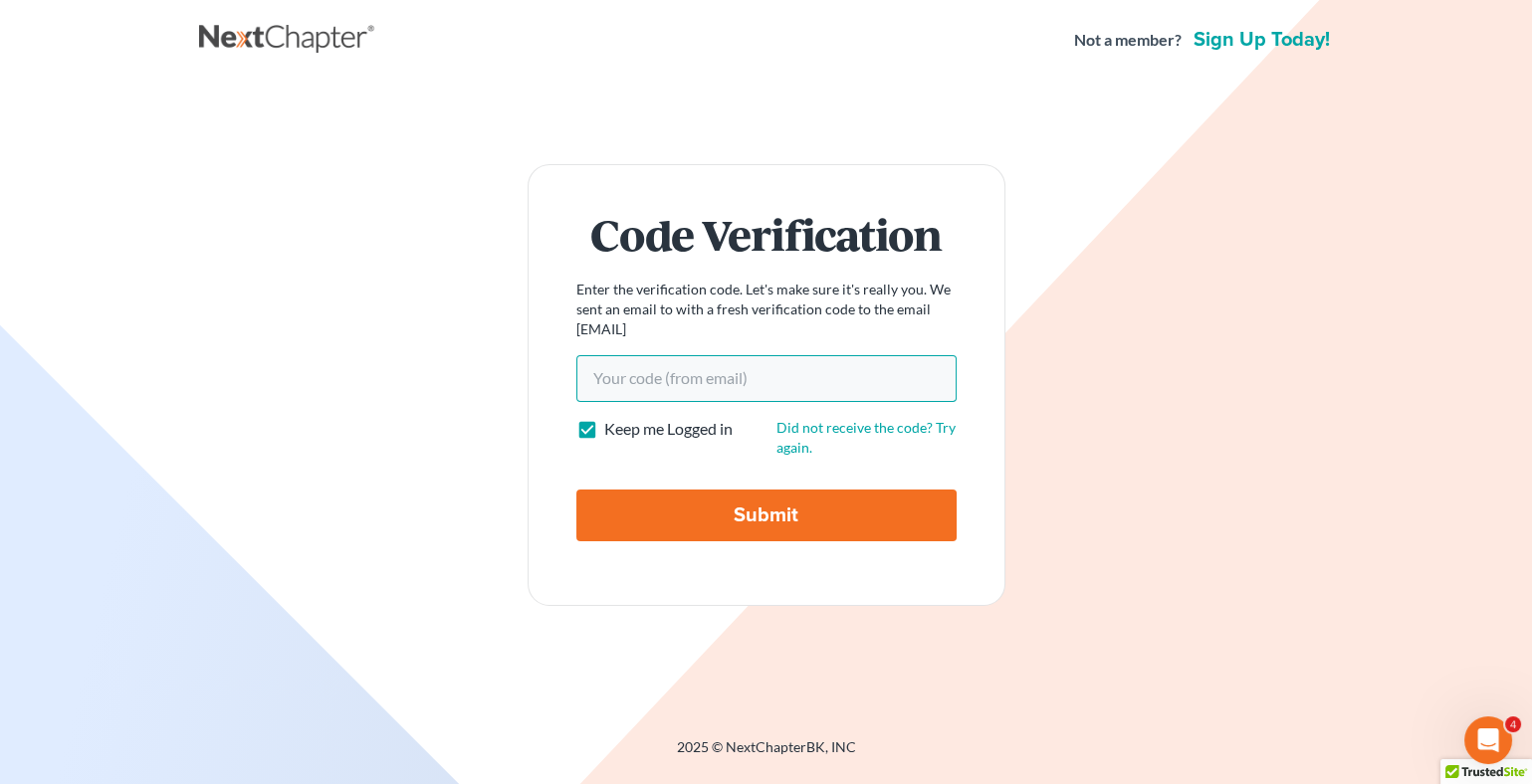 click on "Your code(from email)" at bounding box center (766, 378) 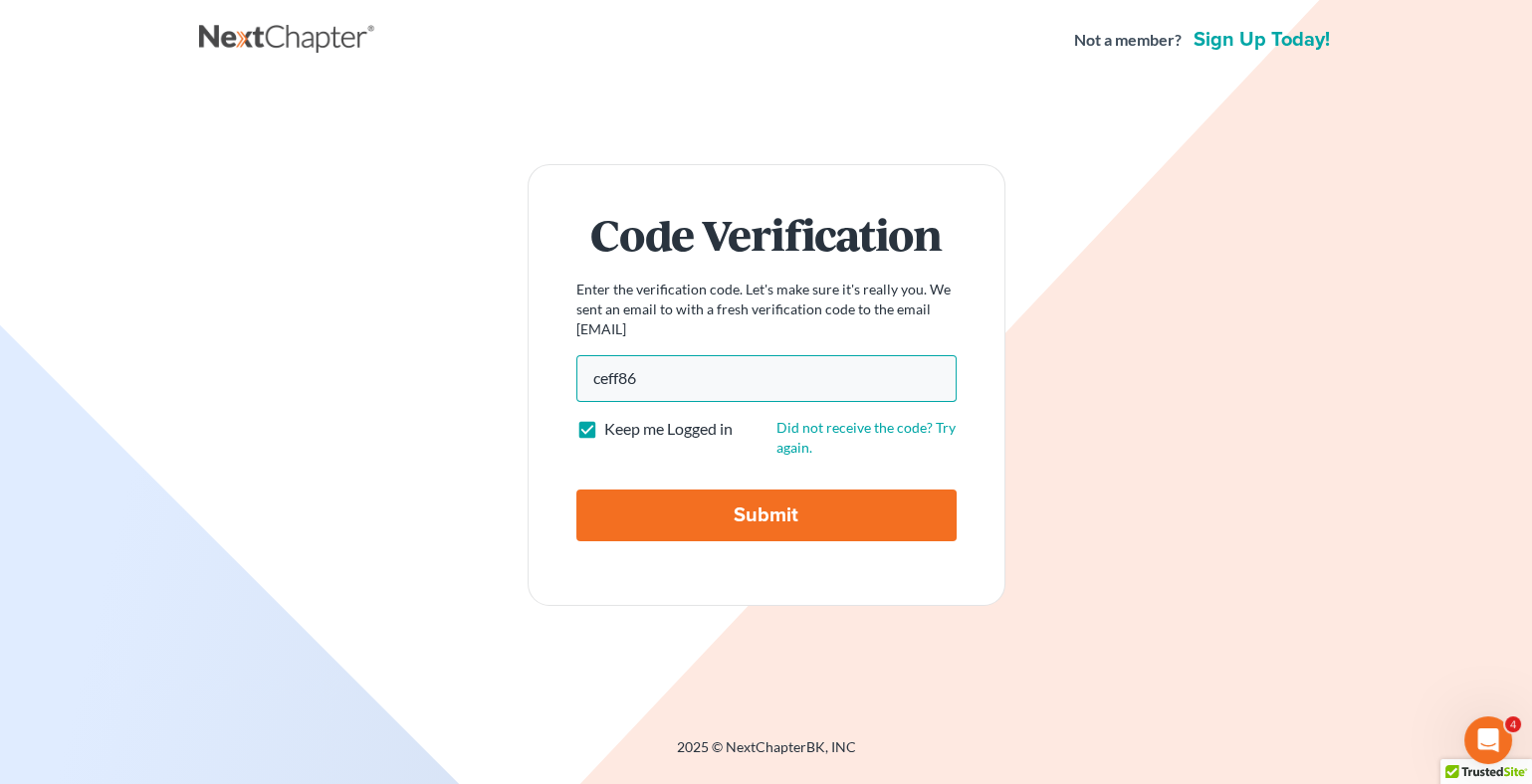 type on "ceff86" 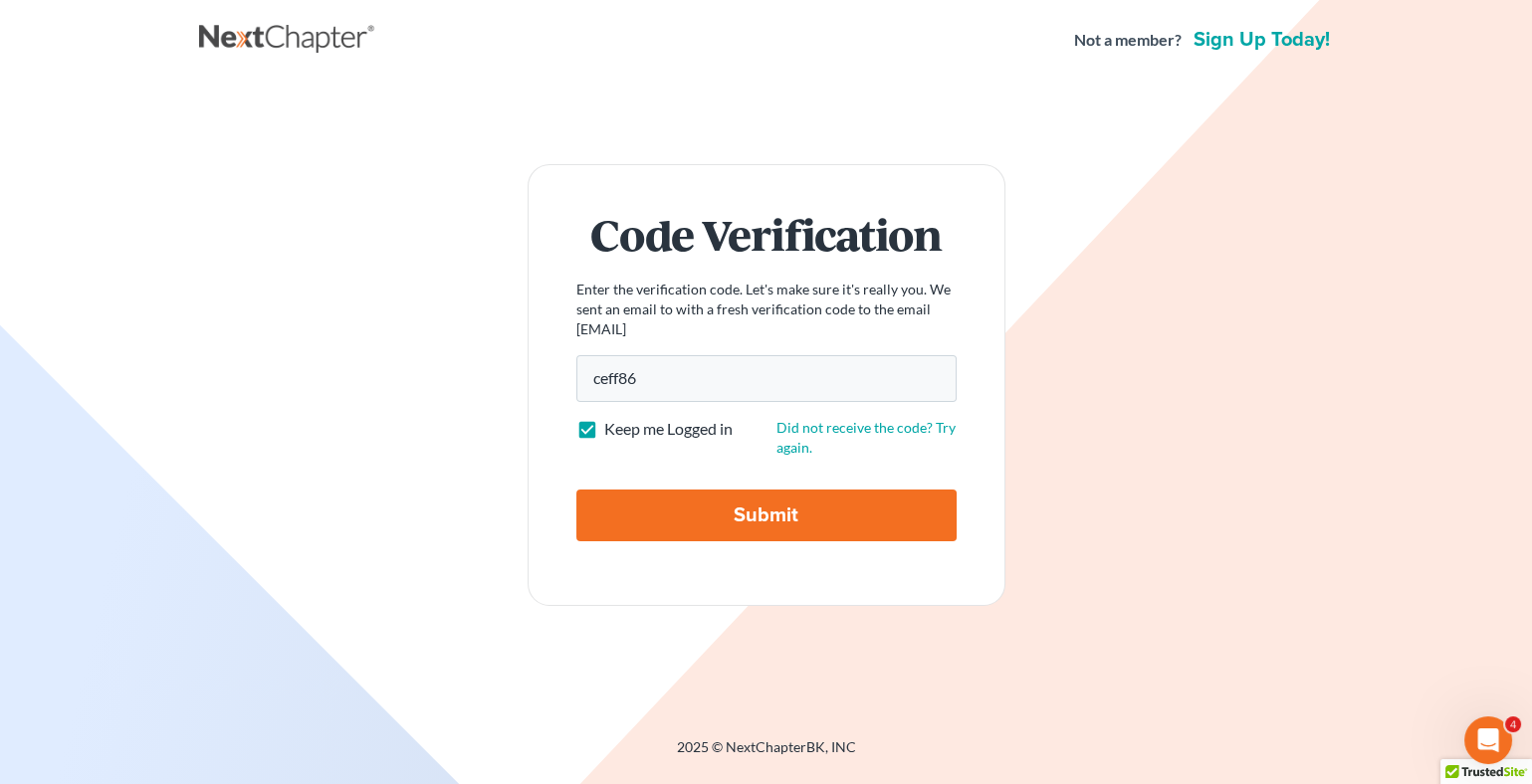 click on "Submit" at bounding box center [766, 515] 